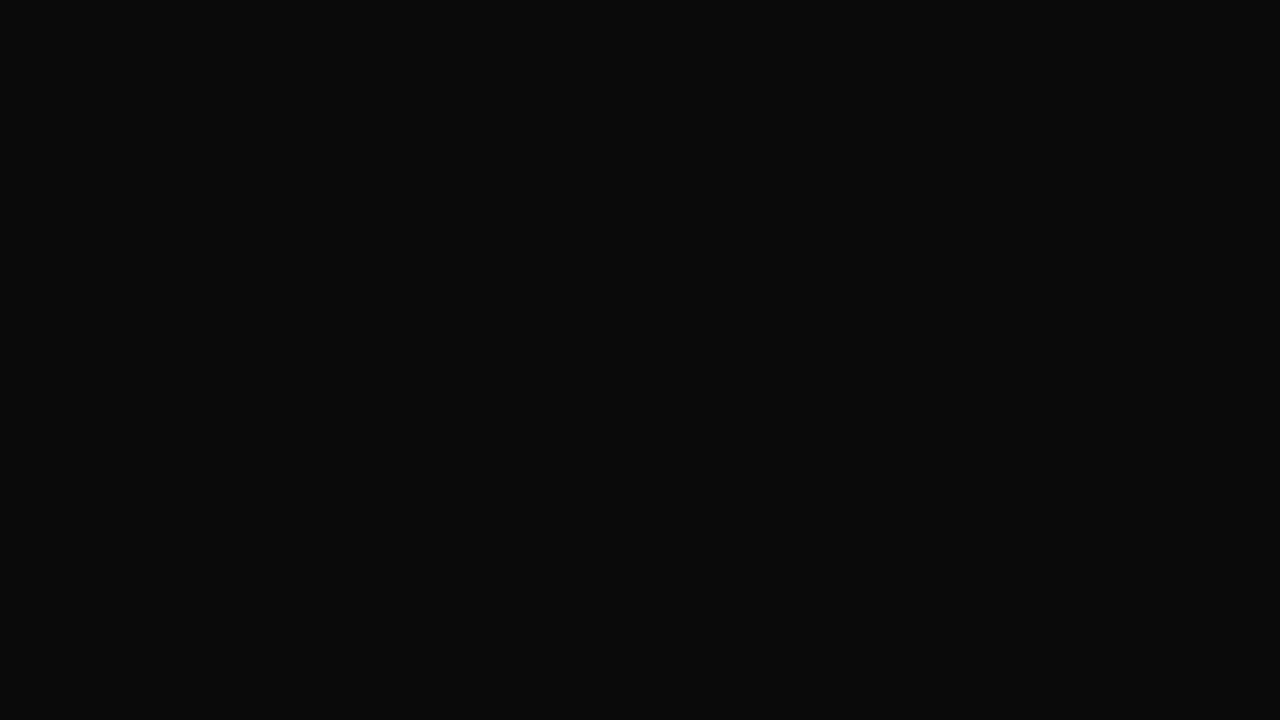 scroll, scrollTop: 0, scrollLeft: 0, axis: both 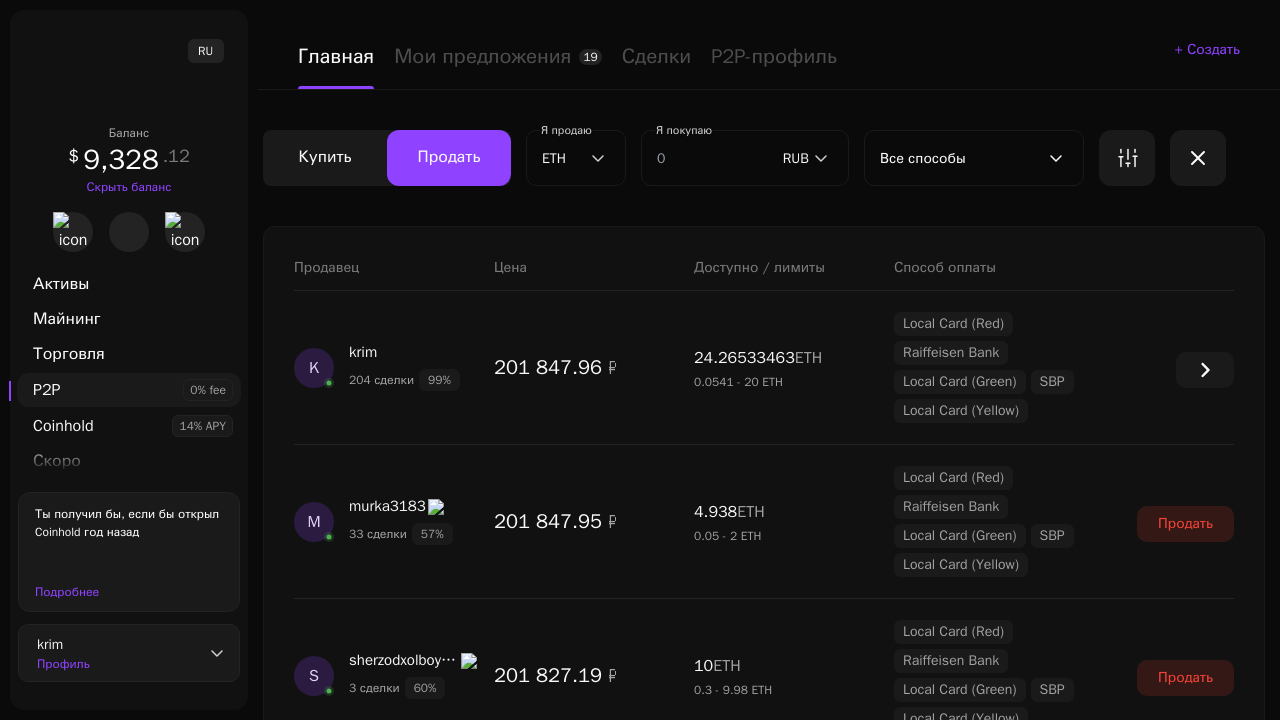 click on "Показать еще" at bounding box center [764, 2484] 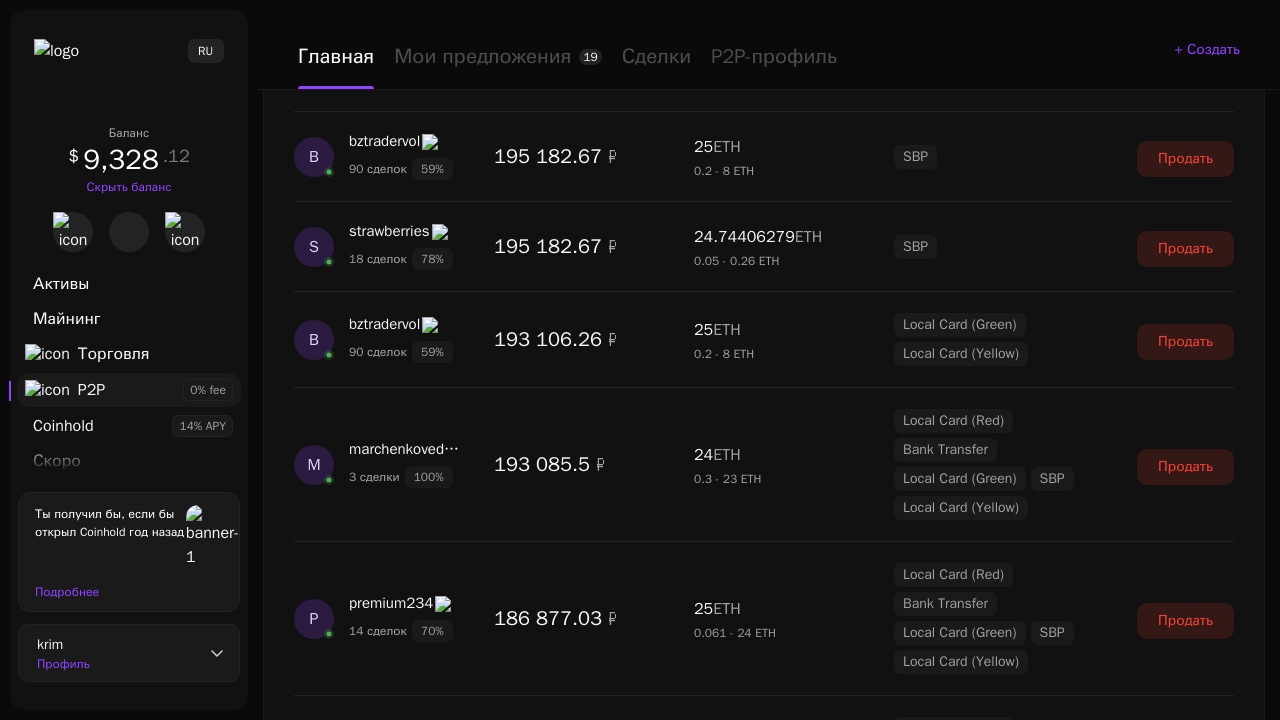scroll, scrollTop: 1856, scrollLeft: 0, axis: vertical 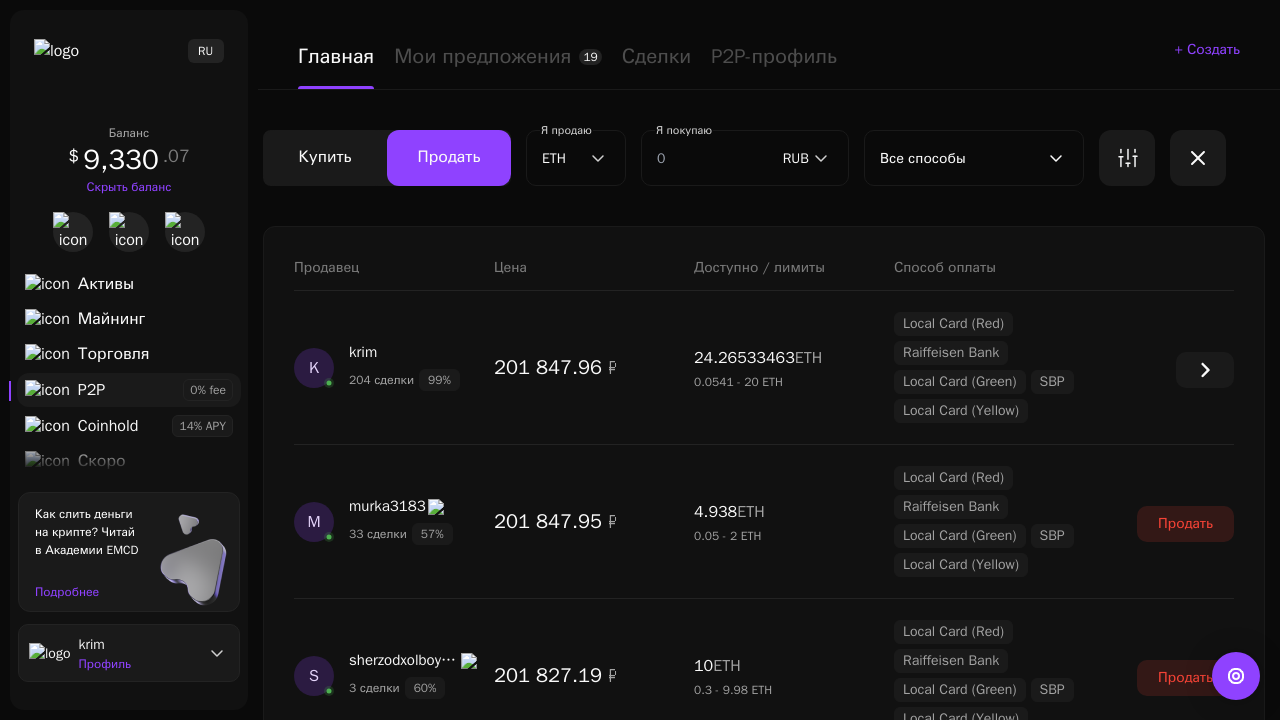 click on "Показать еще" at bounding box center (764, 2484) 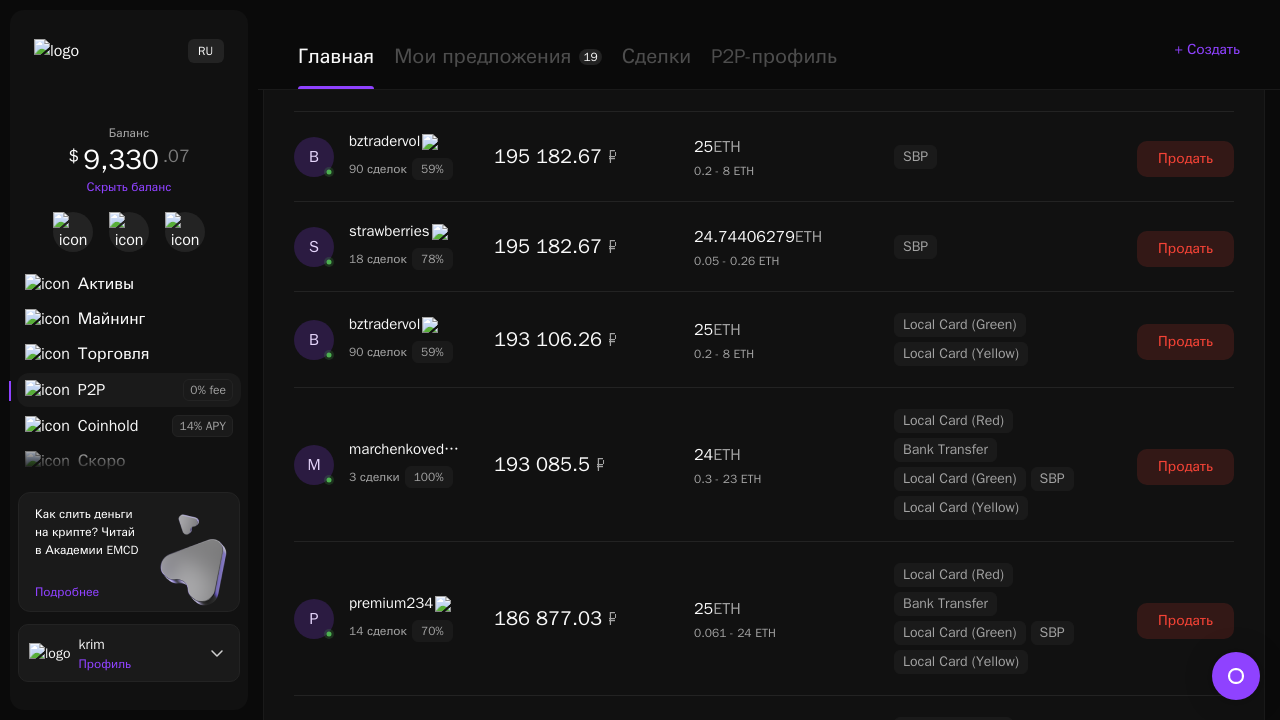 scroll, scrollTop: 1856, scrollLeft: 0, axis: vertical 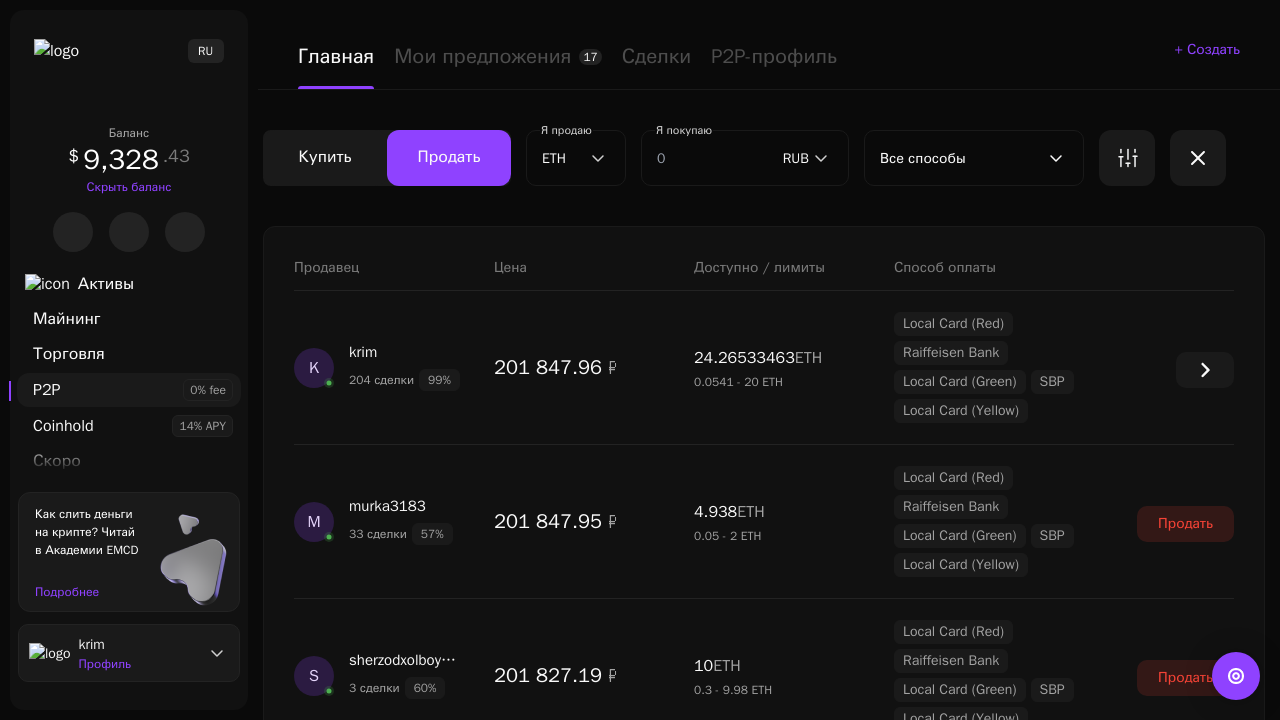 click on "Показать еще" at bounding box center (764, 2484) 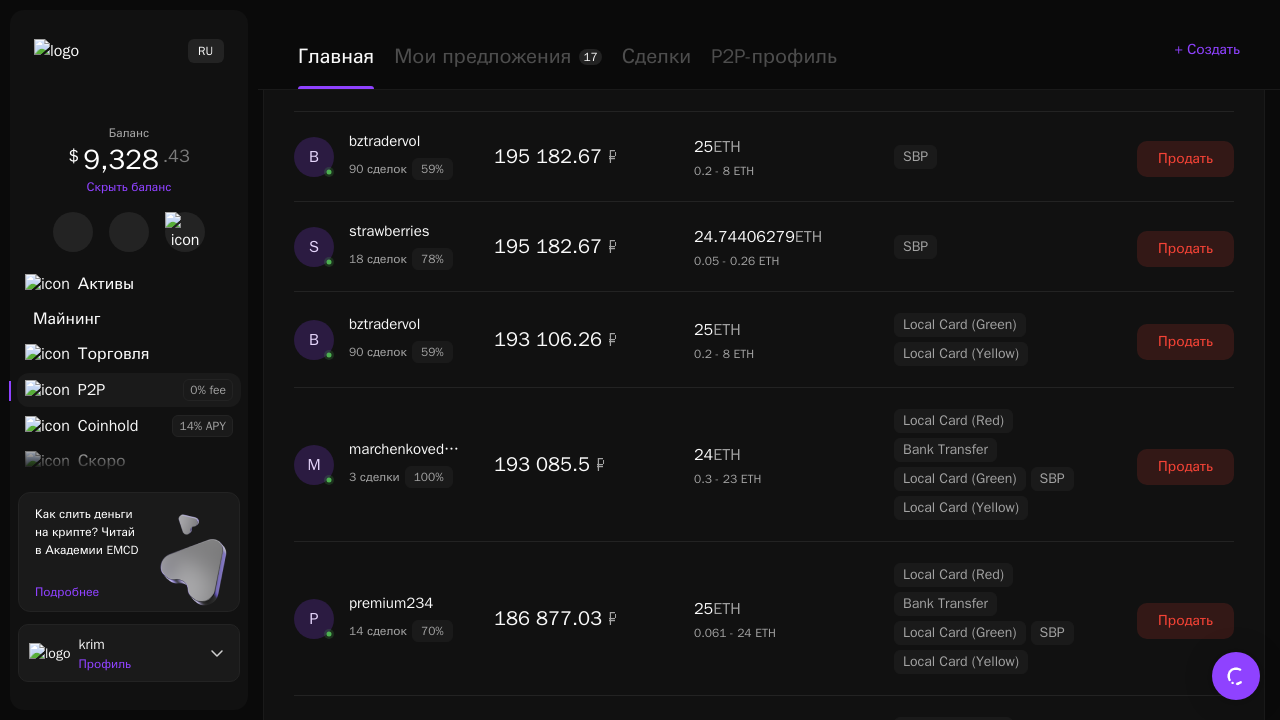 scroll, scrollTop: 1856, scrollLeft: 0, axis: vertical 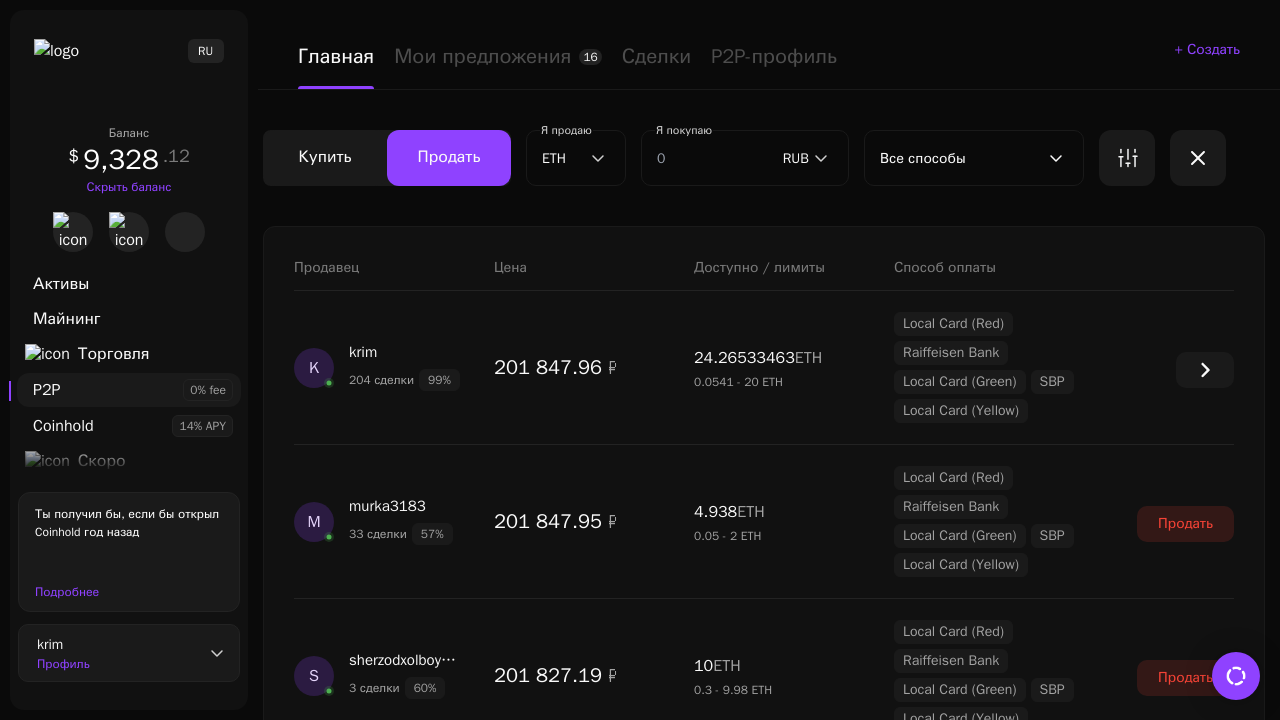 click on "Показать еще" at bounding box center [764, 2484] 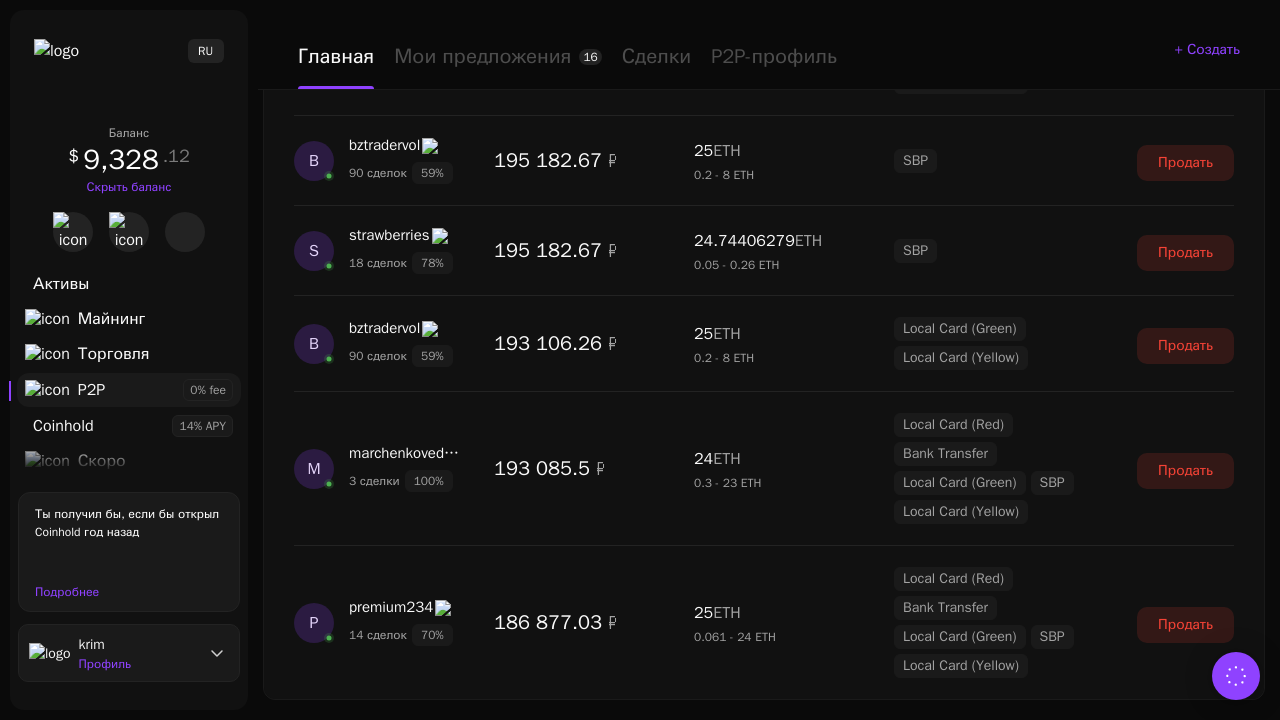 scroll, scrollTop: 1856, scrollLeft: 0, axis: vertical 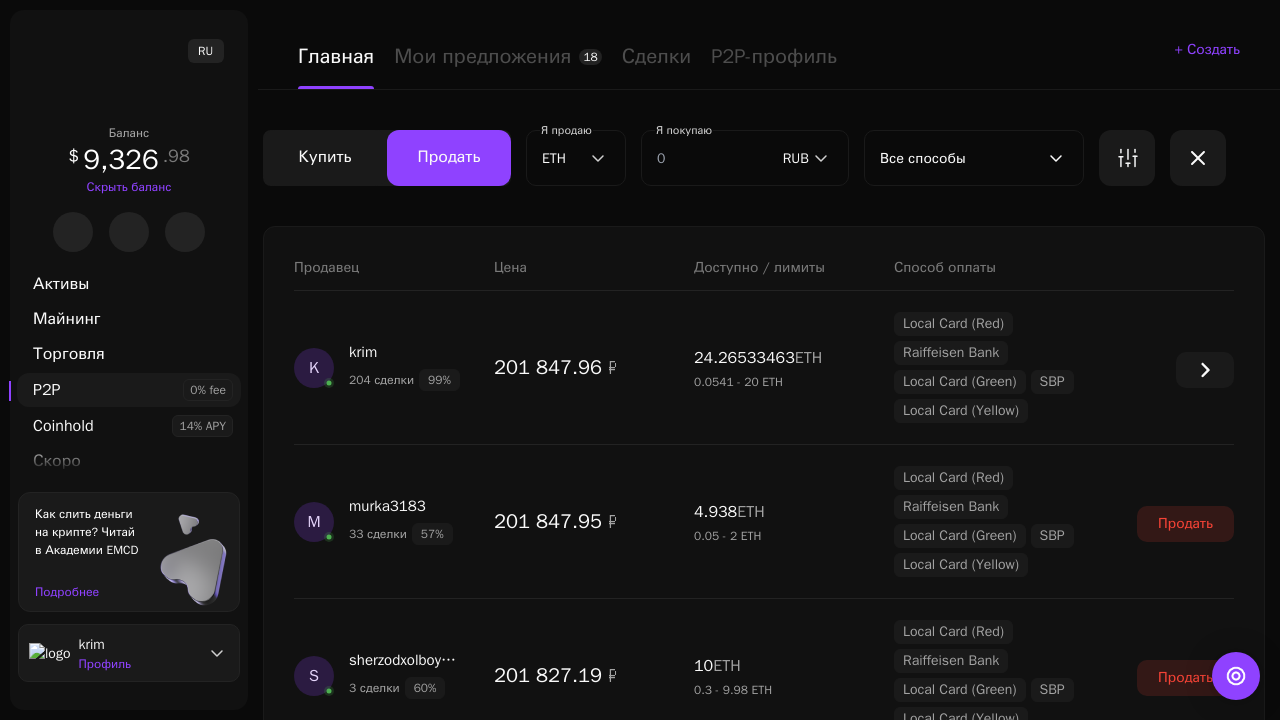 click on "Показать еще" at bounding box center (764, 2484) 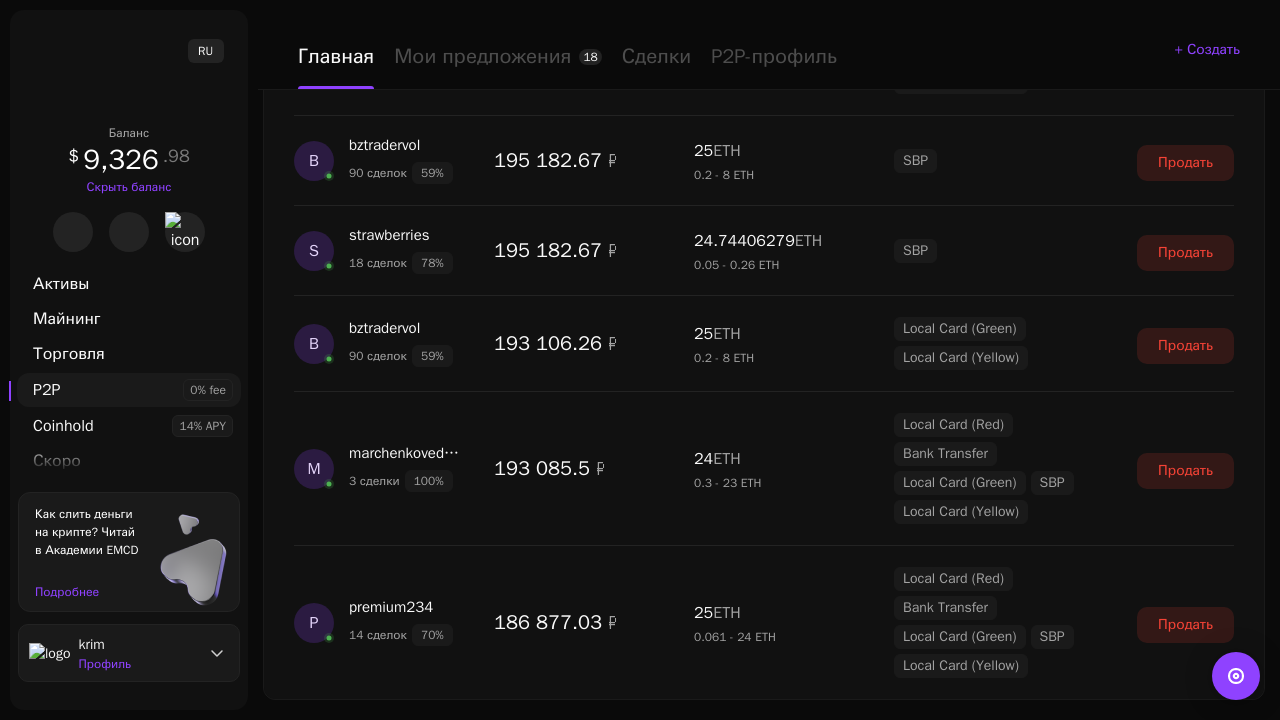 scroll, scrollTop: 1856, scrollLeft: 0, axis: vertical 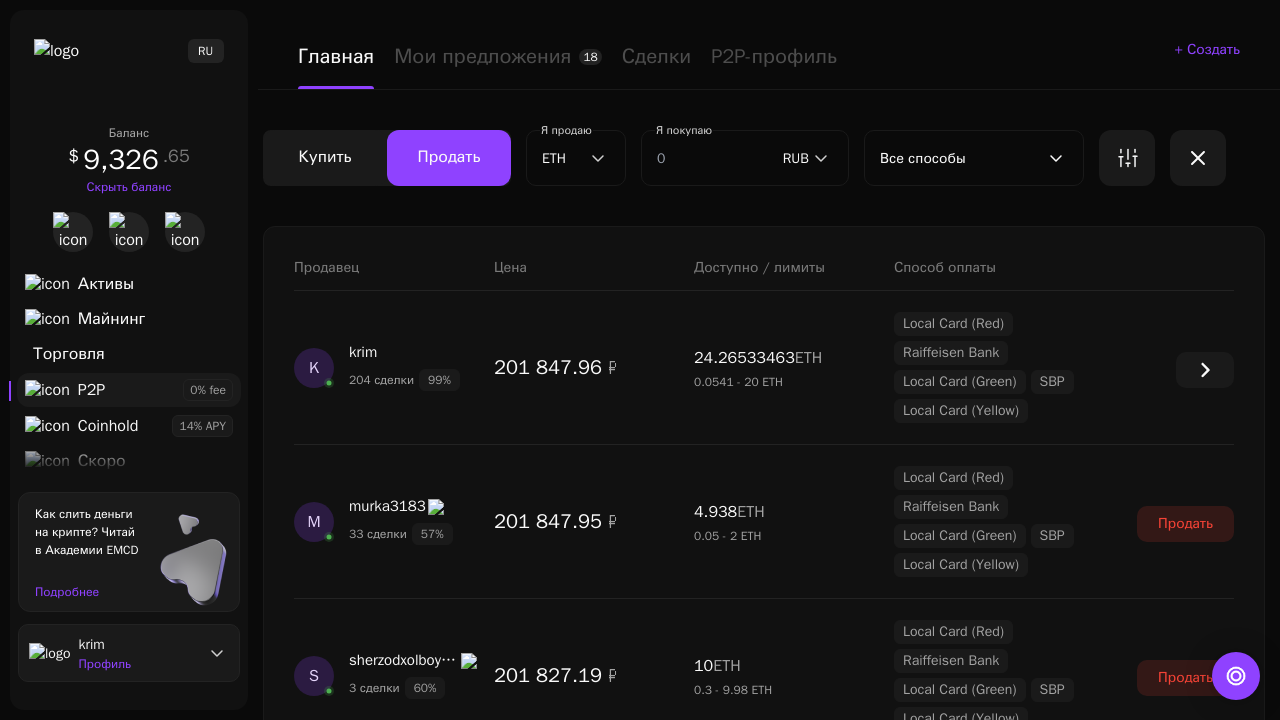 click on "Показать еще" at bounding box center [764, 2484] 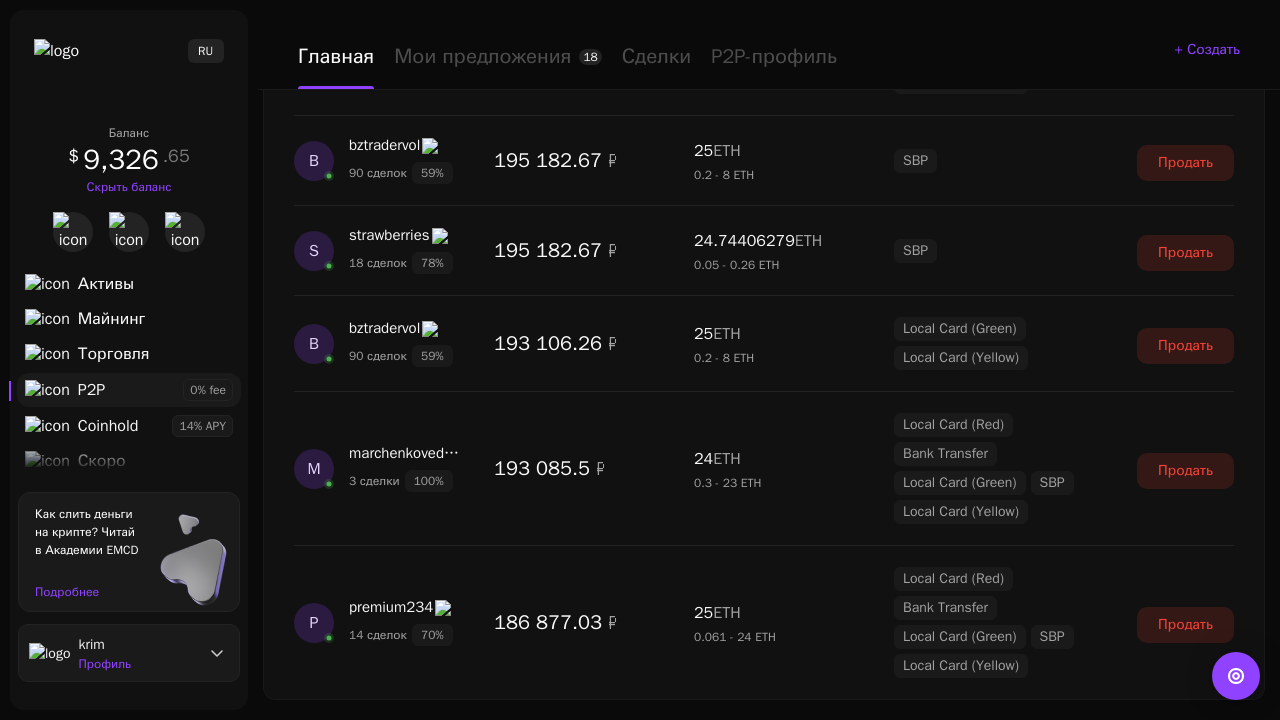 scroll, scrollTop: 1856, scrollLeft: 0, axis: vertical 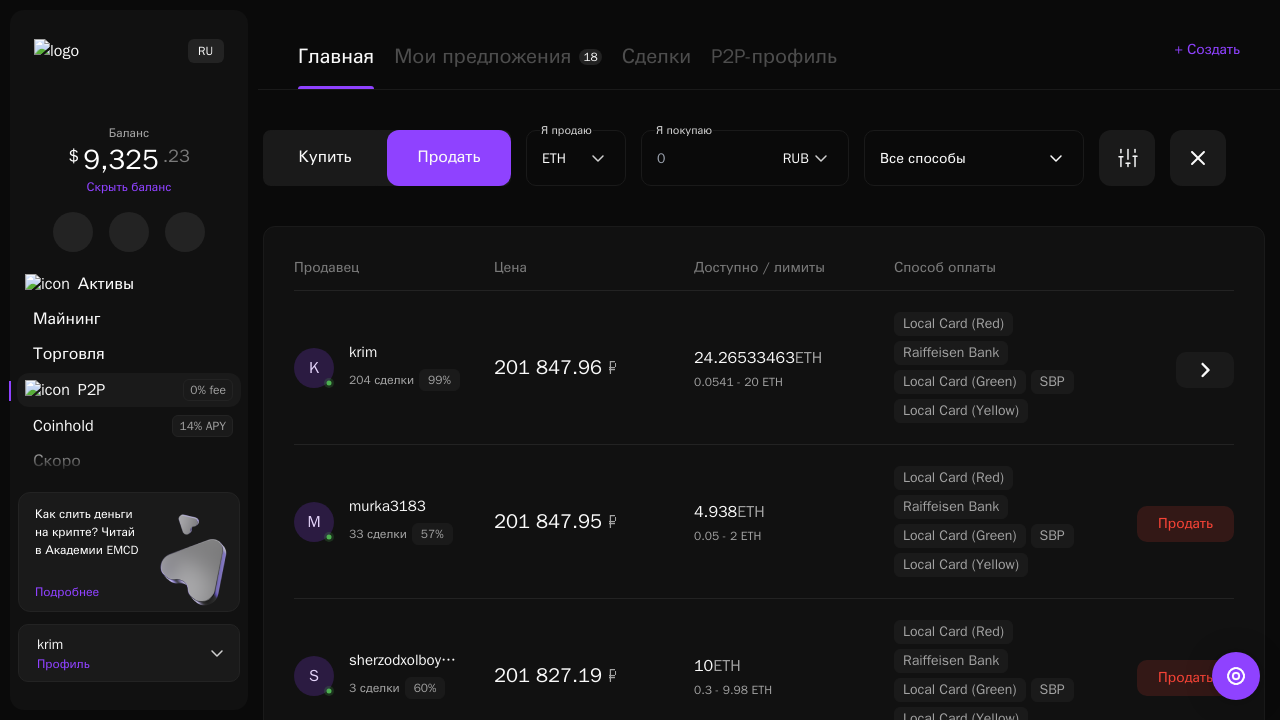 click on "Показать еще" at bounding box center (764, 2484) 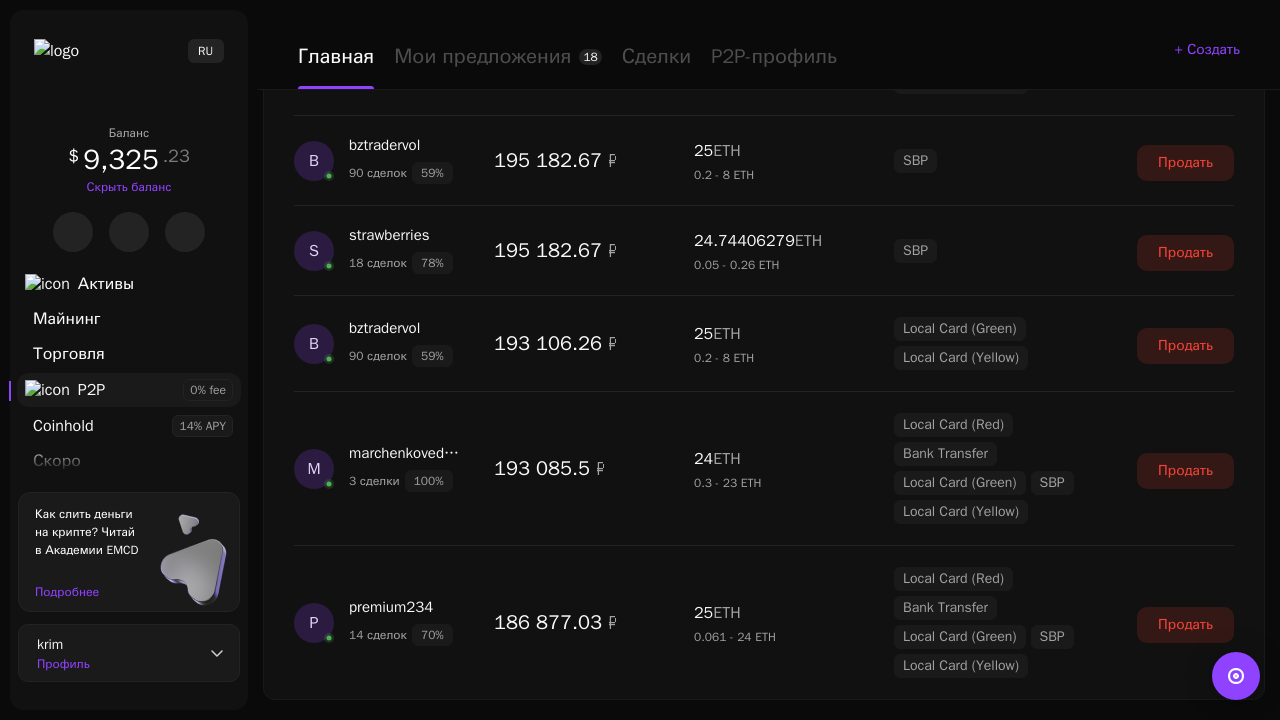 scroll, scrollTop: 1856, scrollLeft: 0, axis: vertical 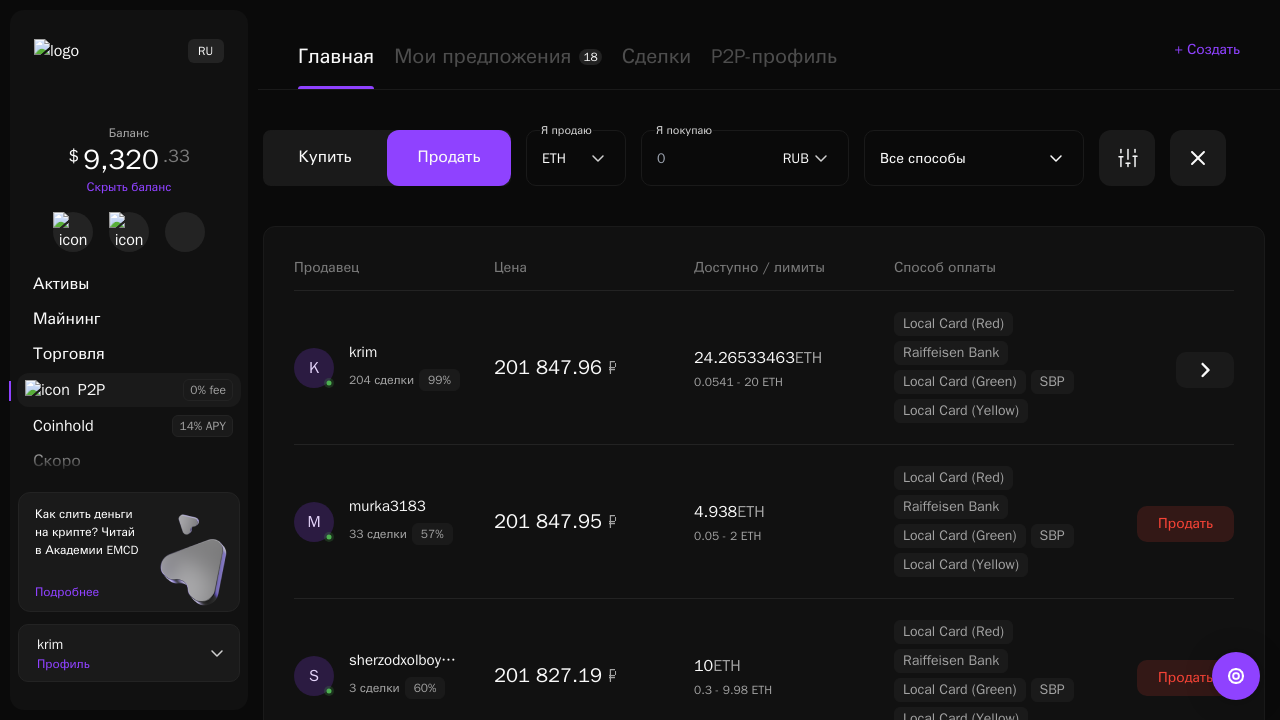 click on "Показать еще" at bounding box center [764, 2484] 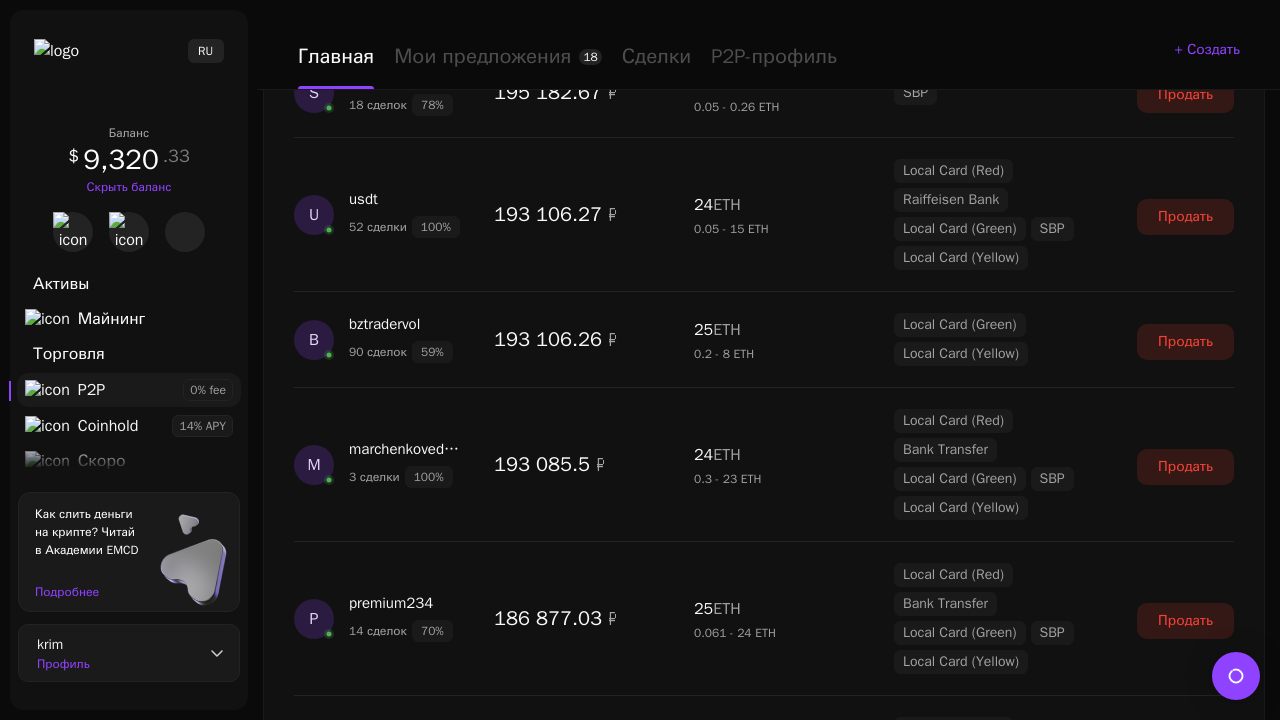 scroll, scrollTop: 1856, scrollLeft: 0, axis: vertical 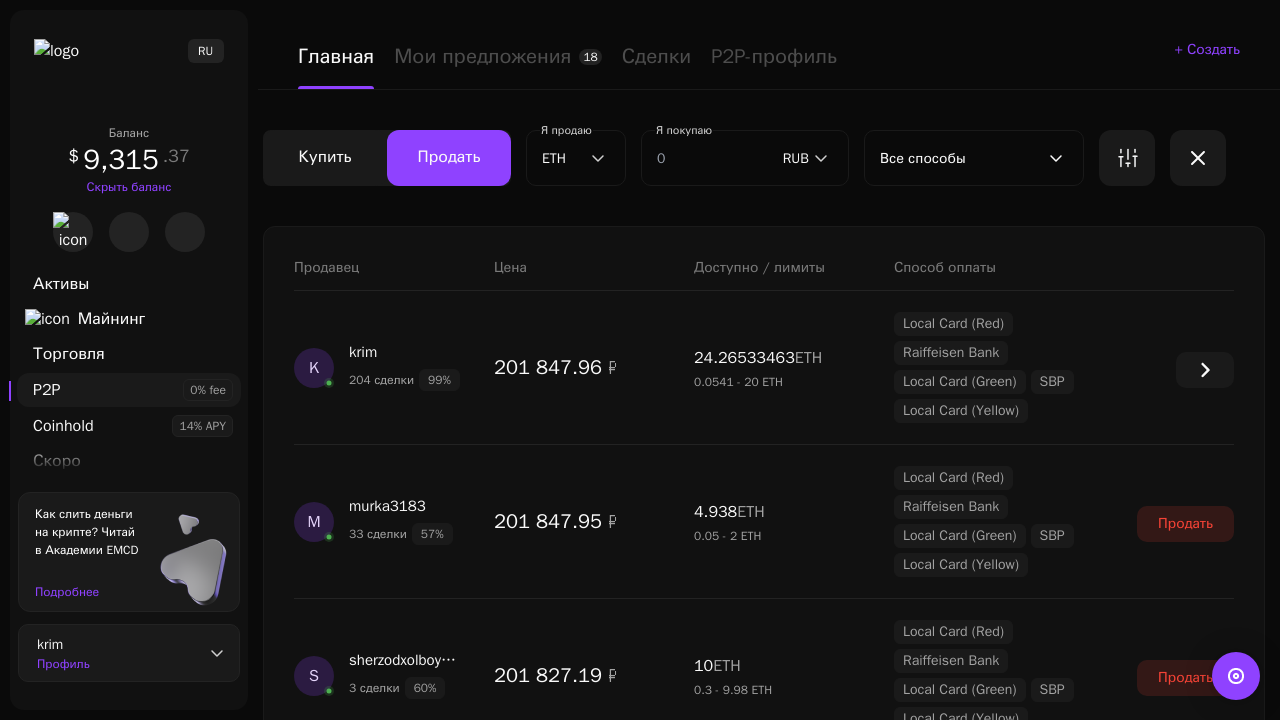 click on "Показать еще" at bounding box center (764, 2484) 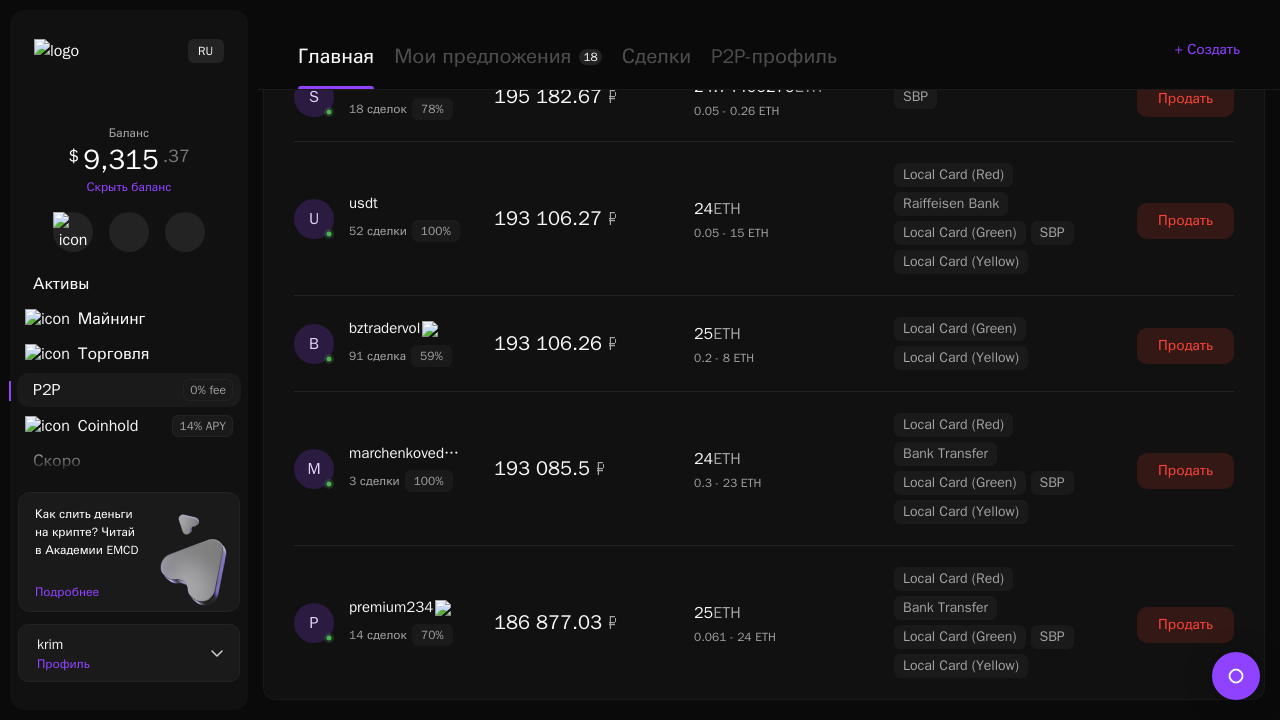 scroll, scrollTop: 1856, scrollLeft: 0, axis: vertical 